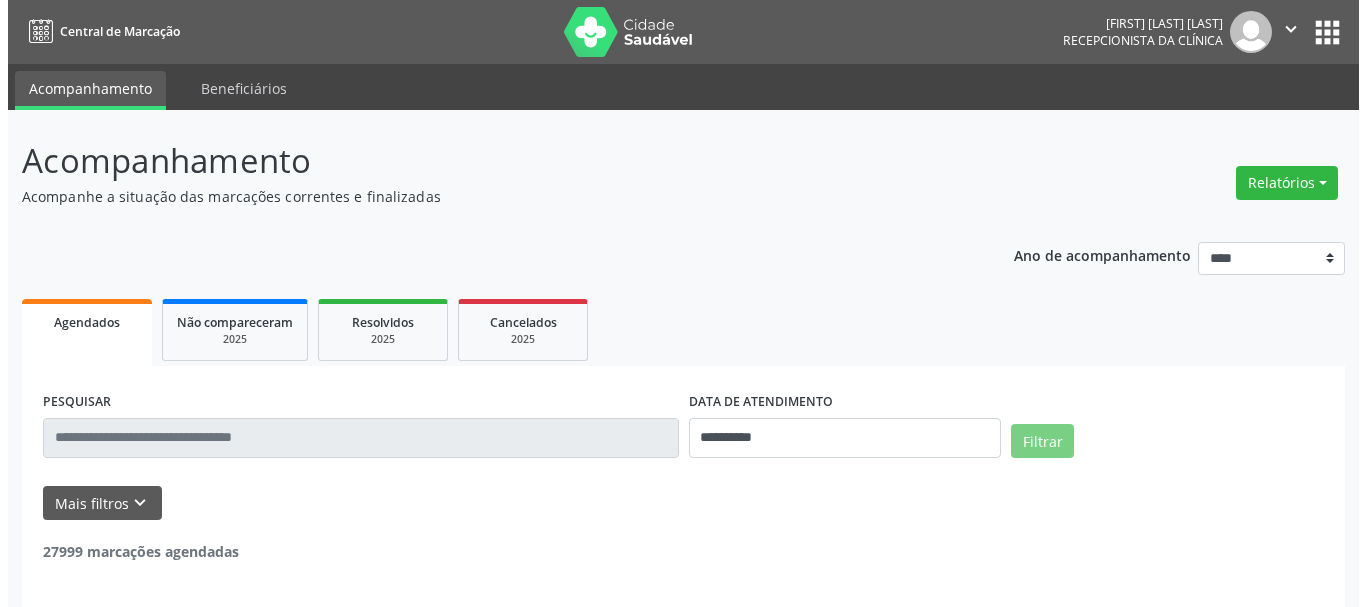 scroll, scrollTop: 0, scrollLeft: 0, axis: both 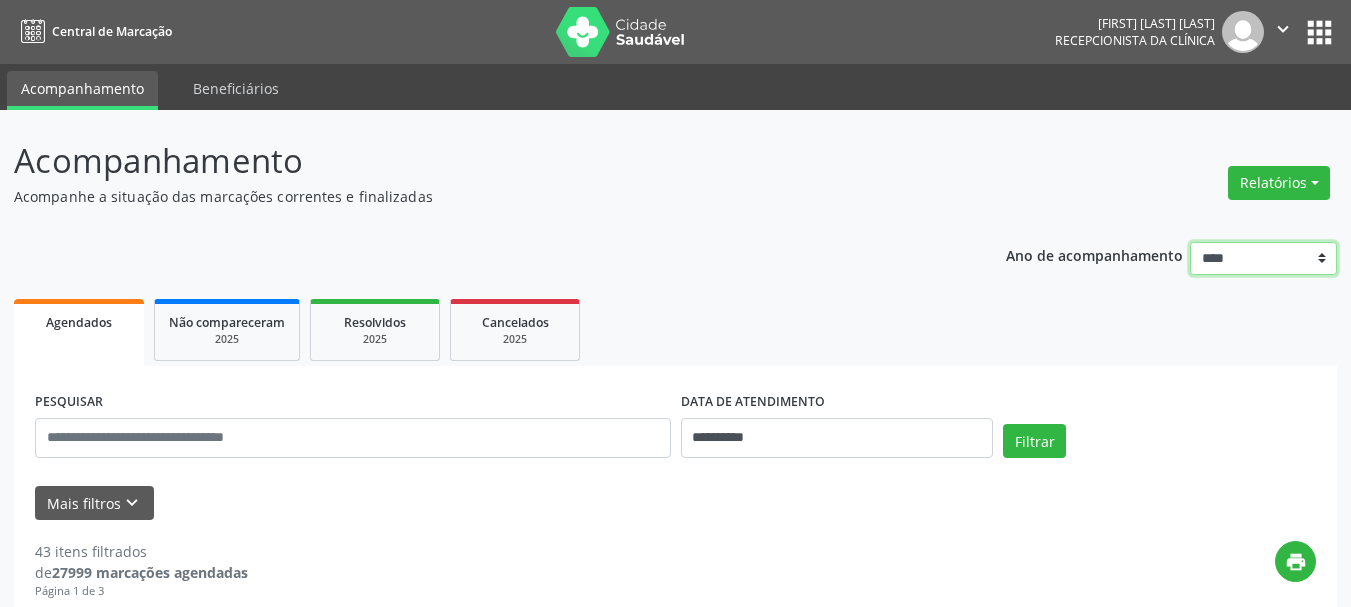 click on "**** **** **** **** ****" at bounding box center [1263, 259] 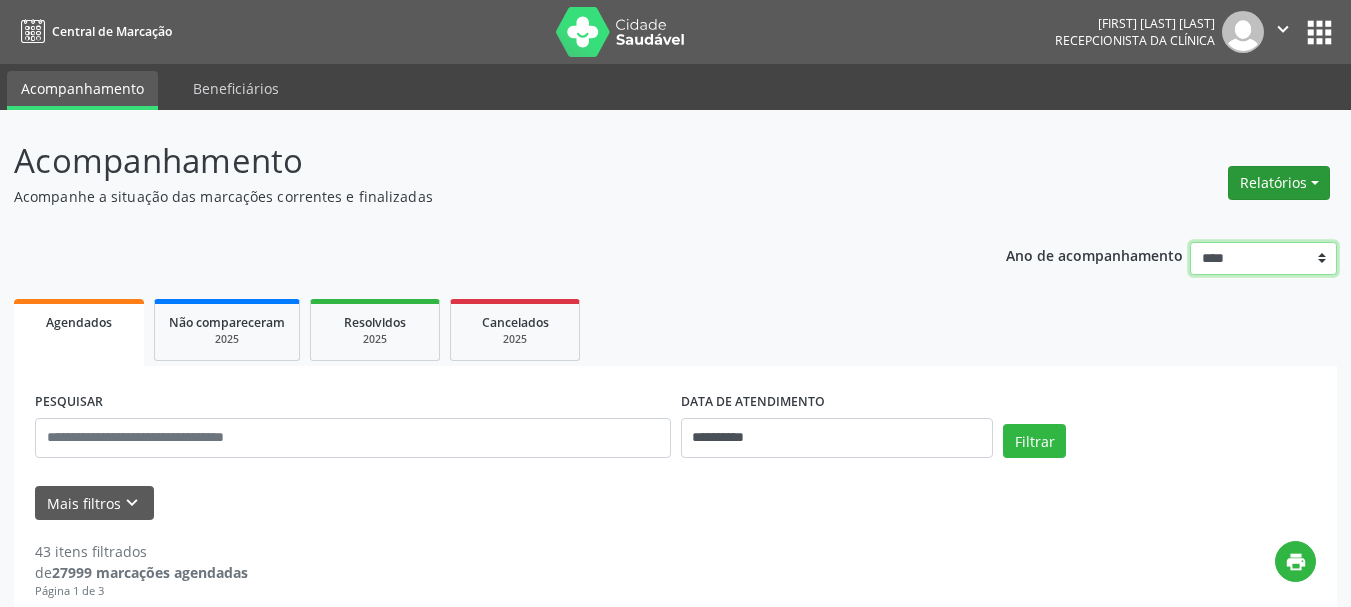 click on "Relatórios" at bounding box center (1279, 183) 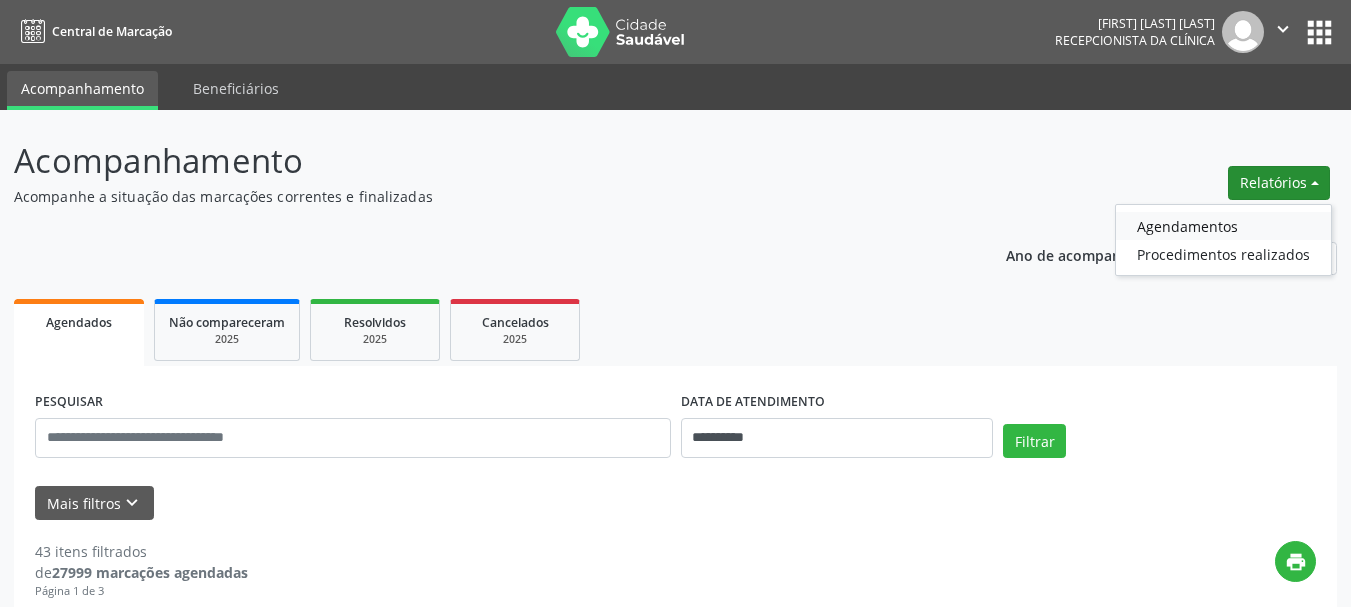 click on "Agendamentos" at bounding box center (1223, 226) 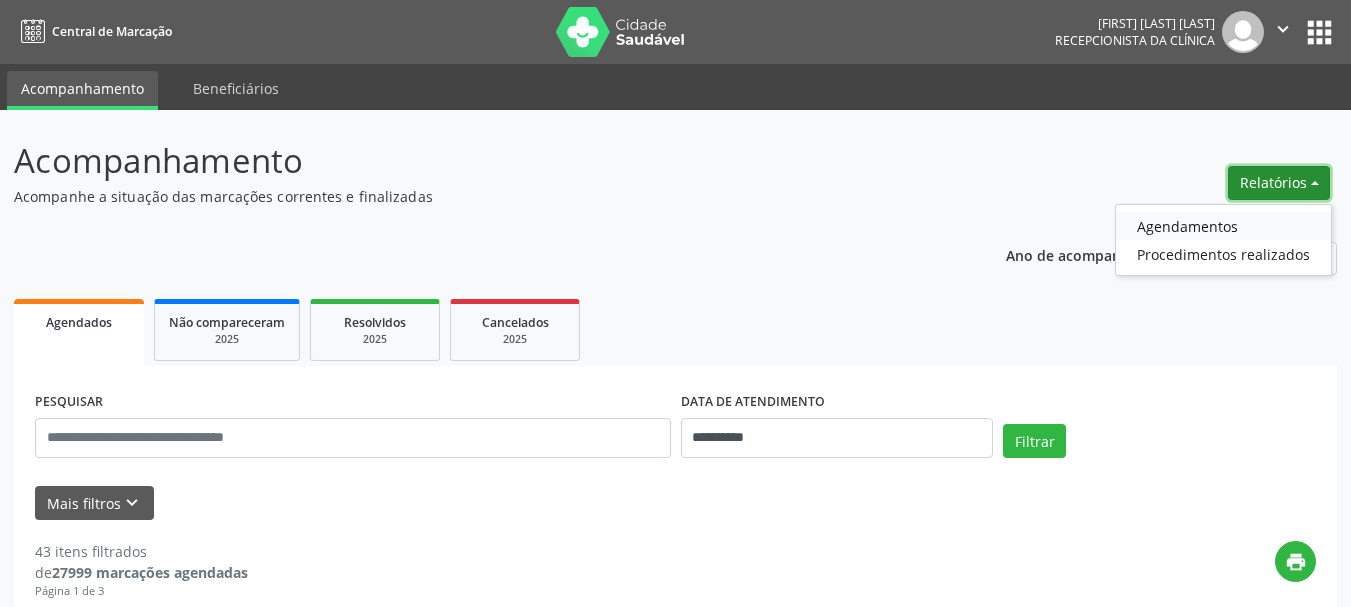 select on "*" 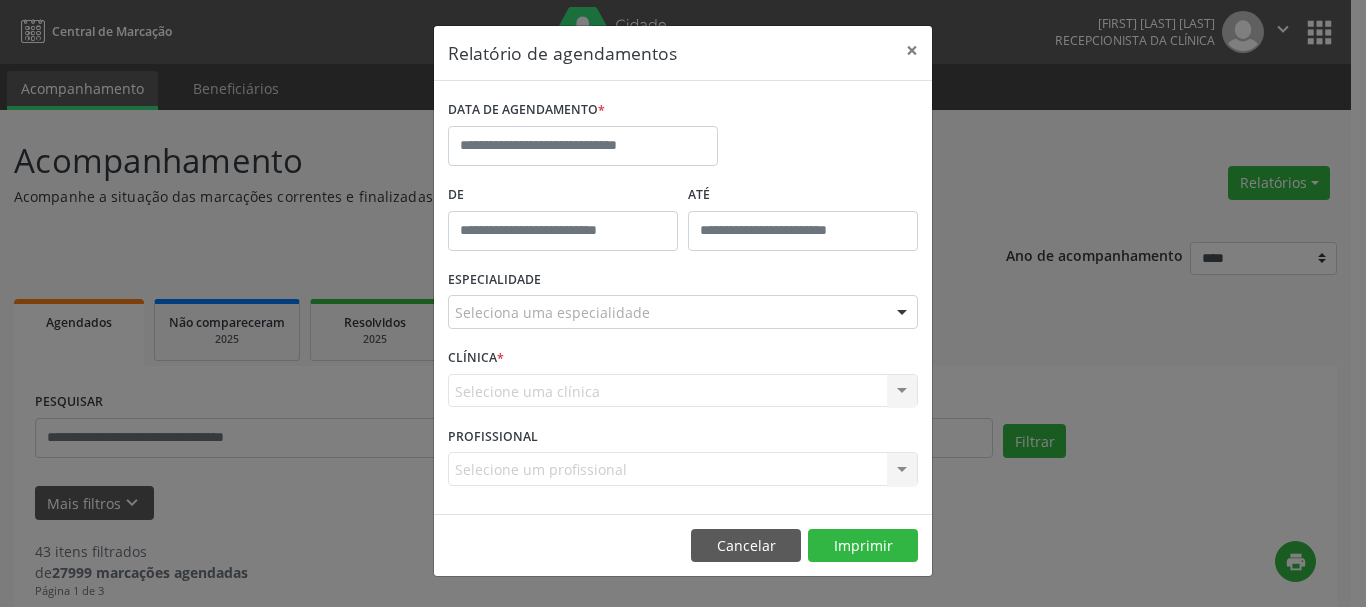 type on "*****" 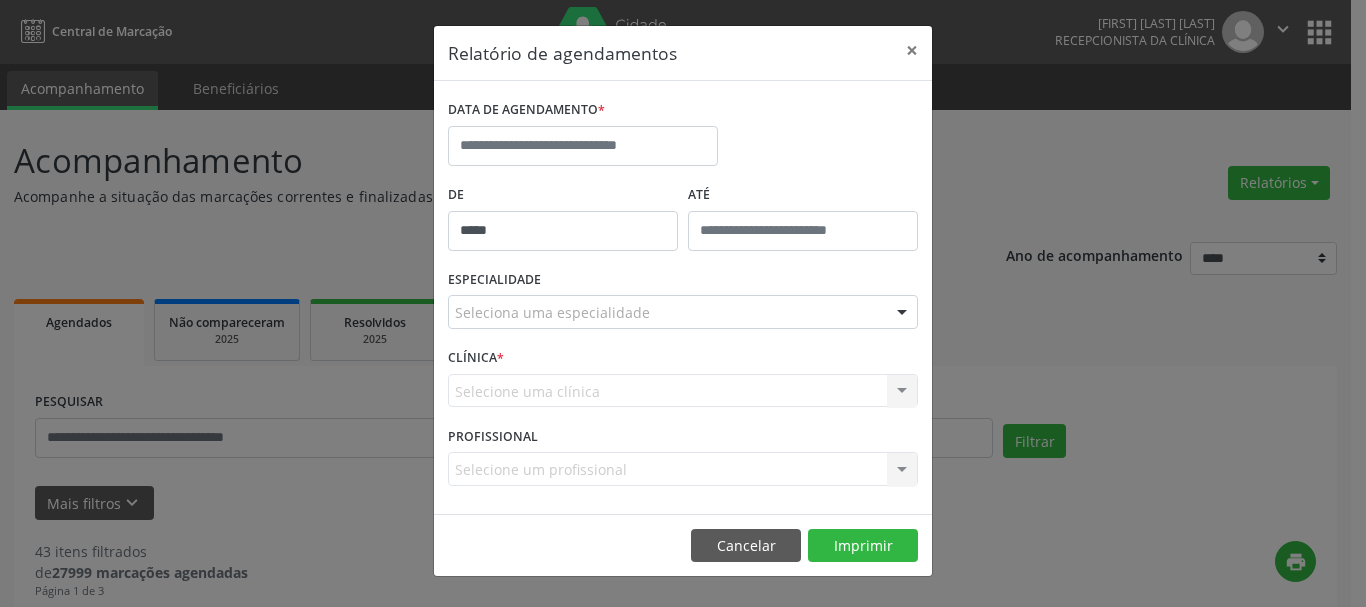 click on "*****" at bounding box center [563, 231] 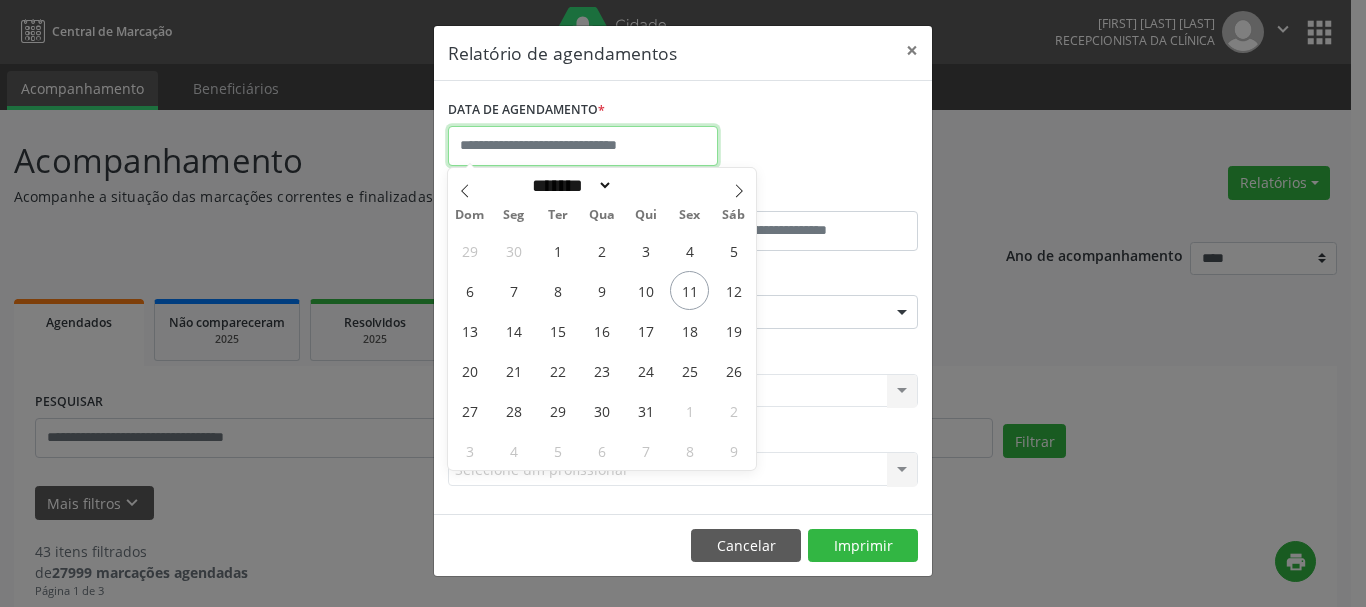 click at bounding box center (583, 146) 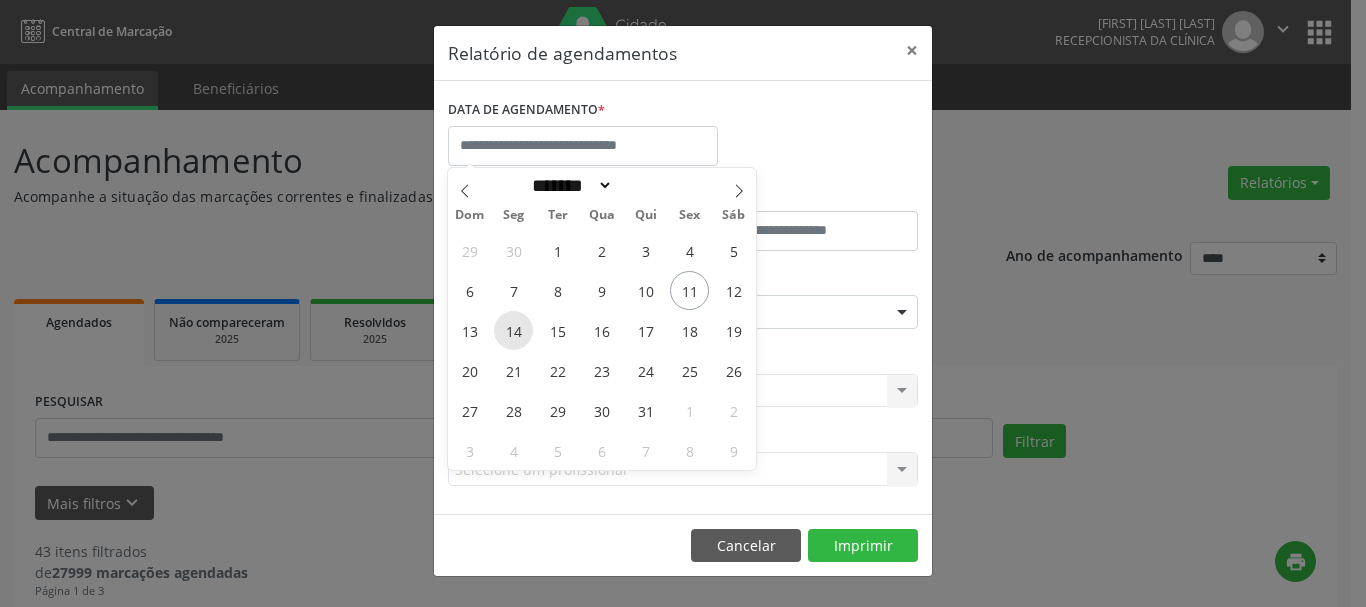 click on "14" at bounding box center [513, 330] 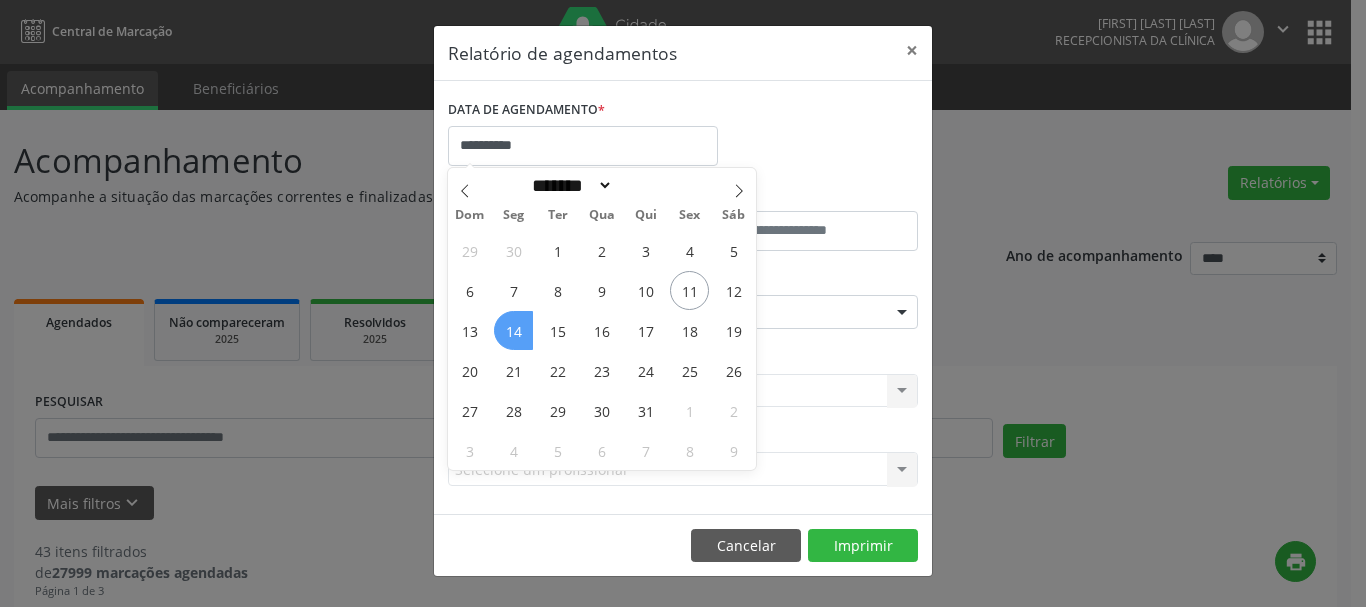 click on "14" at bounding box center [513, 330] 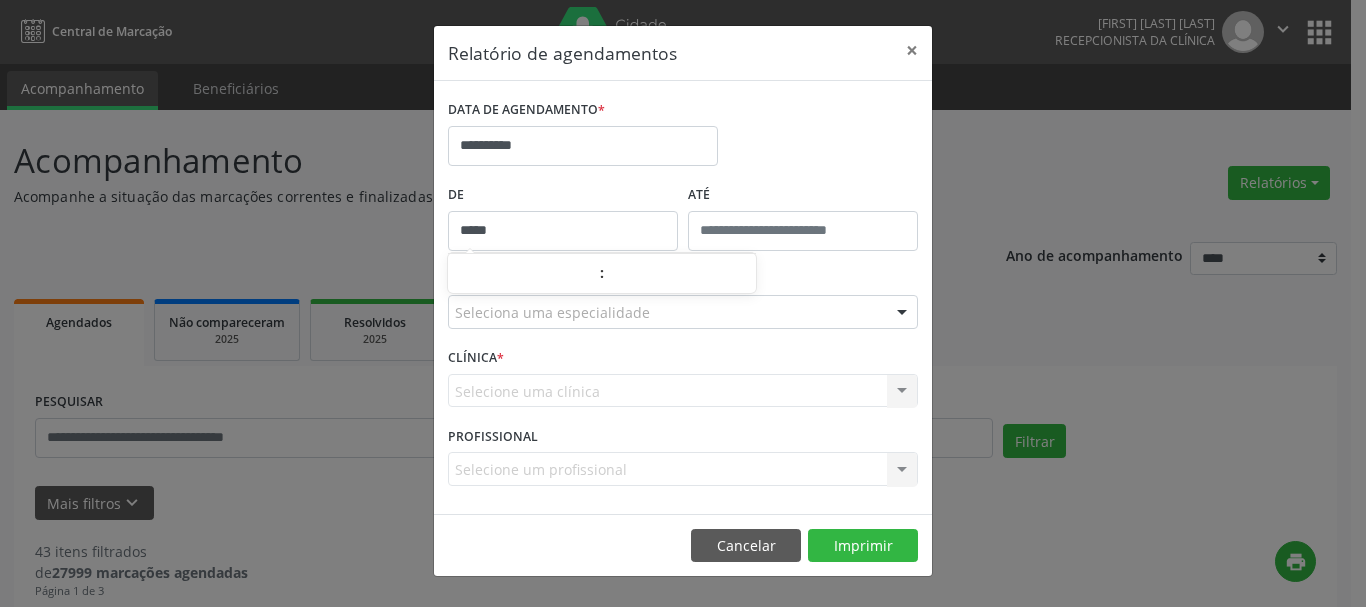 click on "*****" at bounding box center (563, 231) 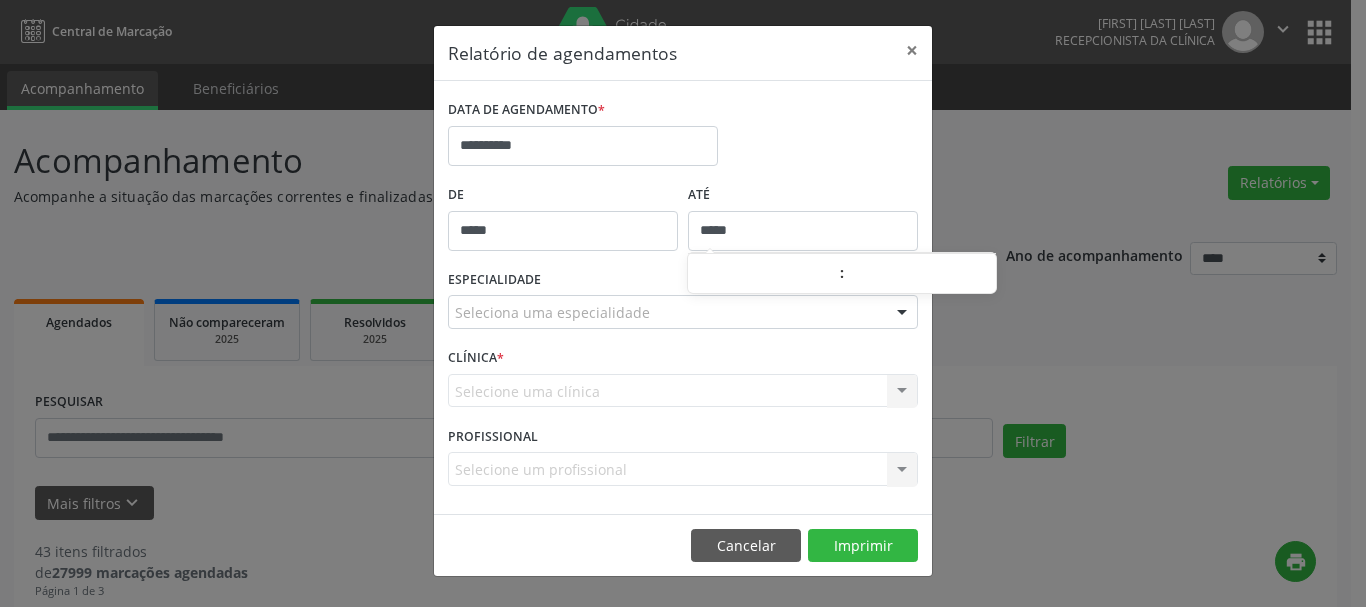 click on "*****" at bounding box center [803, 231] 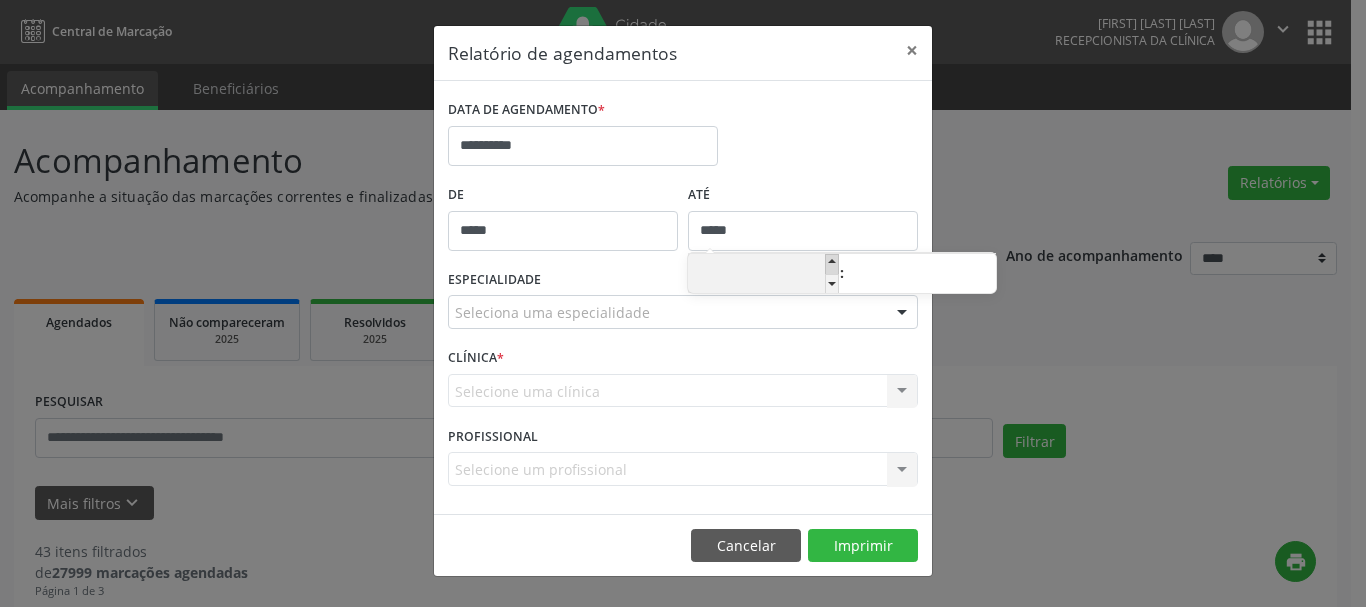 click at bounding box center [832, 264] 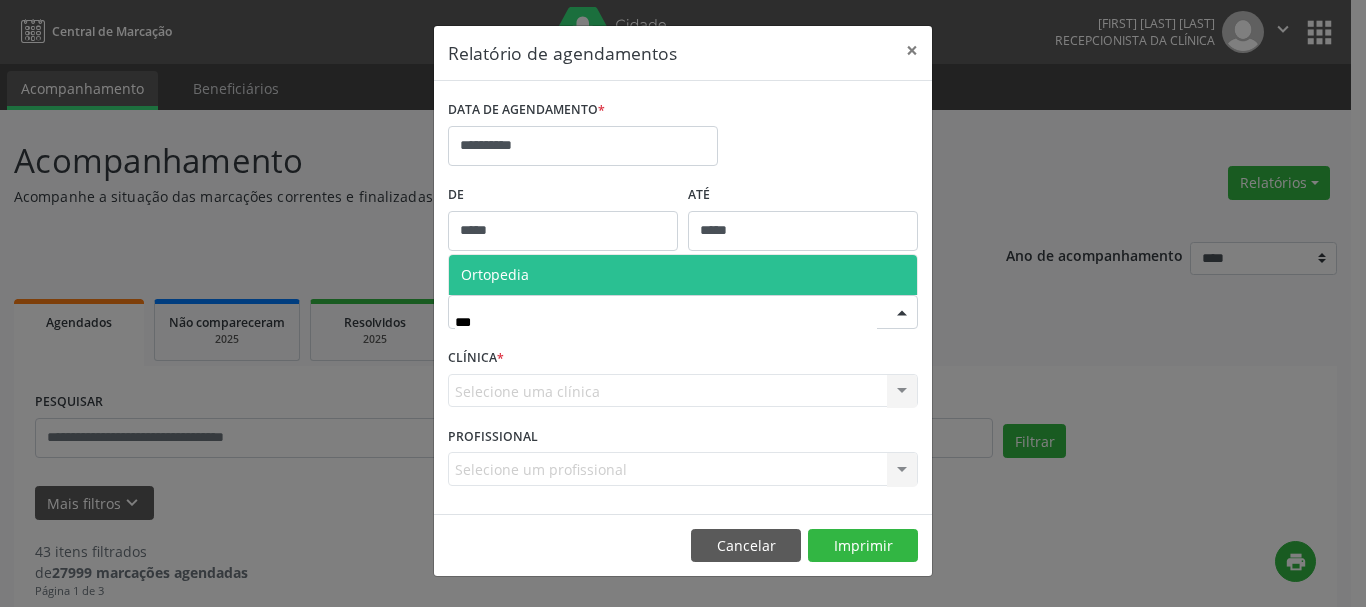 type on "****" 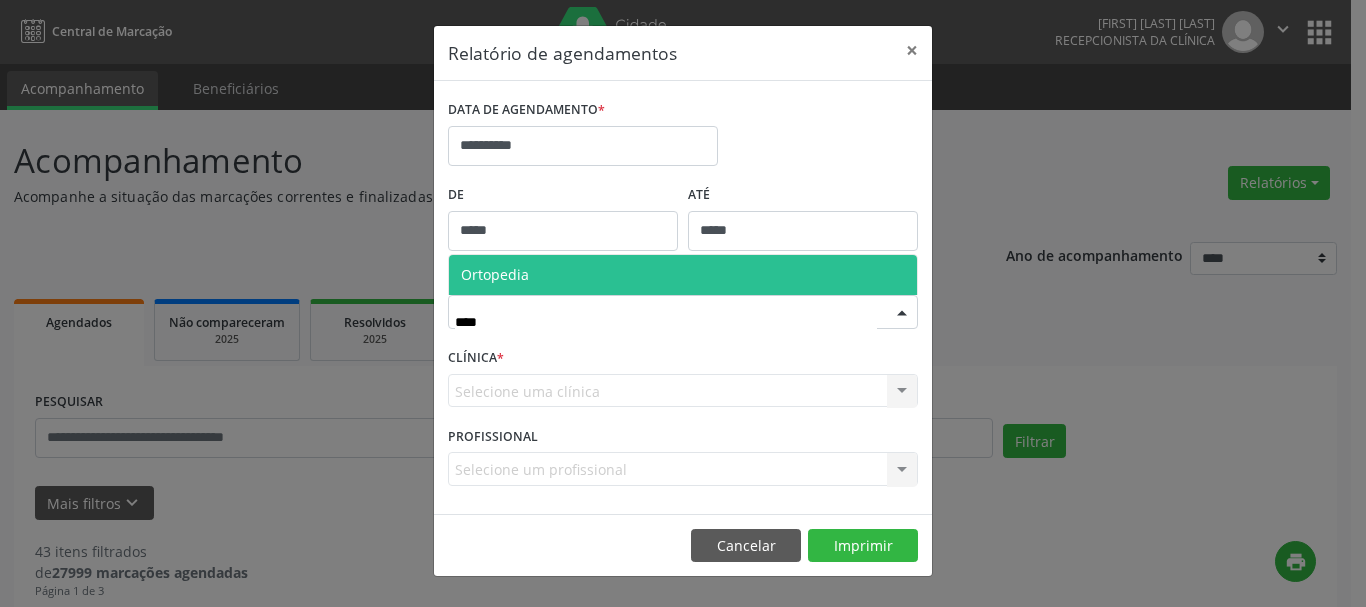 drag, startPoint x: 610, startPoint y: 284, endPoint x: 585, endPoint y: 293, distance: 26.57066 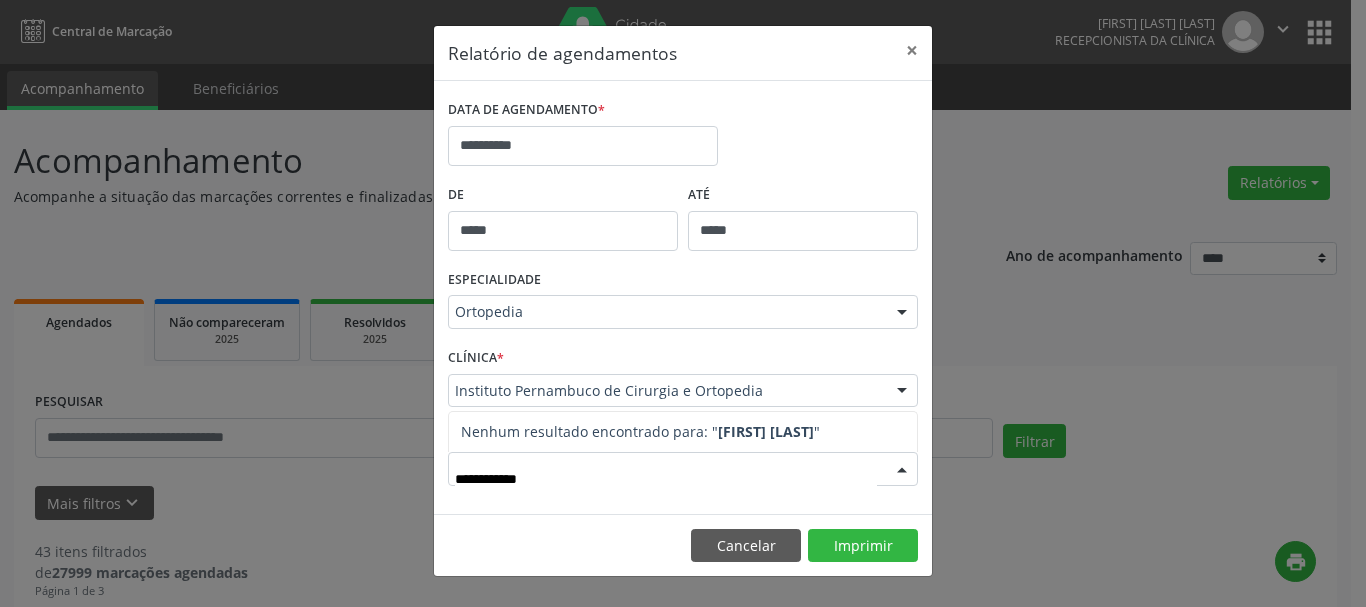 drag, startPoint x: 494, startPoint y: 481, endPoint x: 465, endPoint y: 479, distance: 29.068884 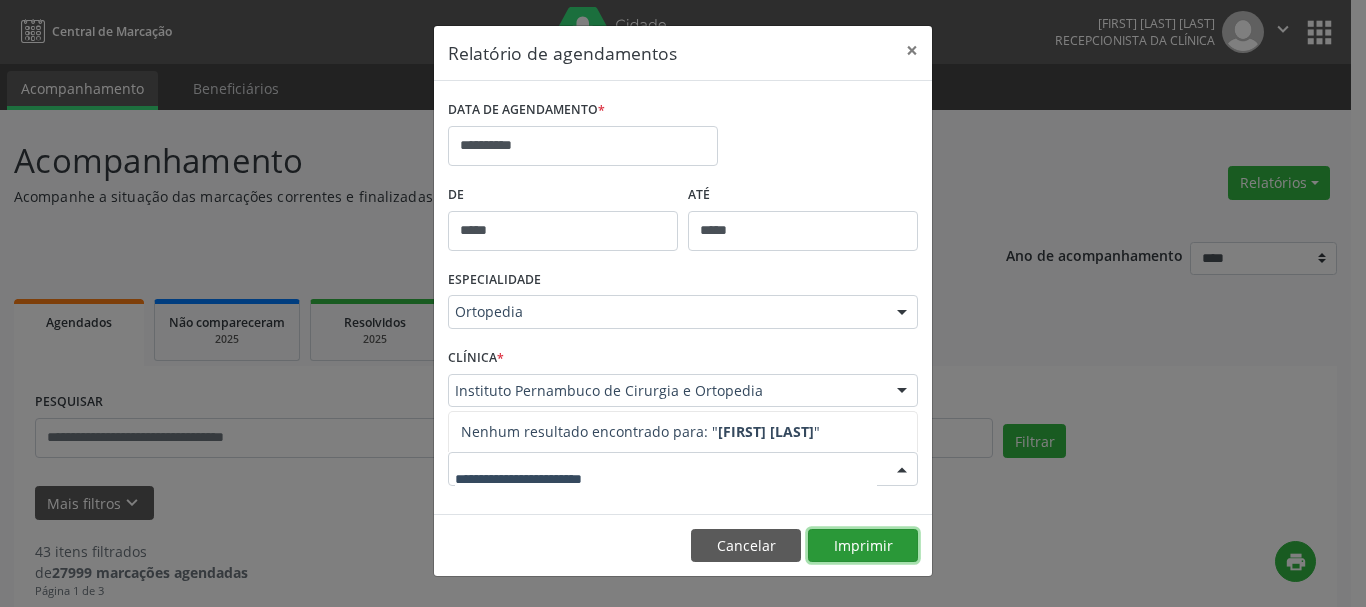 click on "Imprimir" at bounding box center [863, 546] 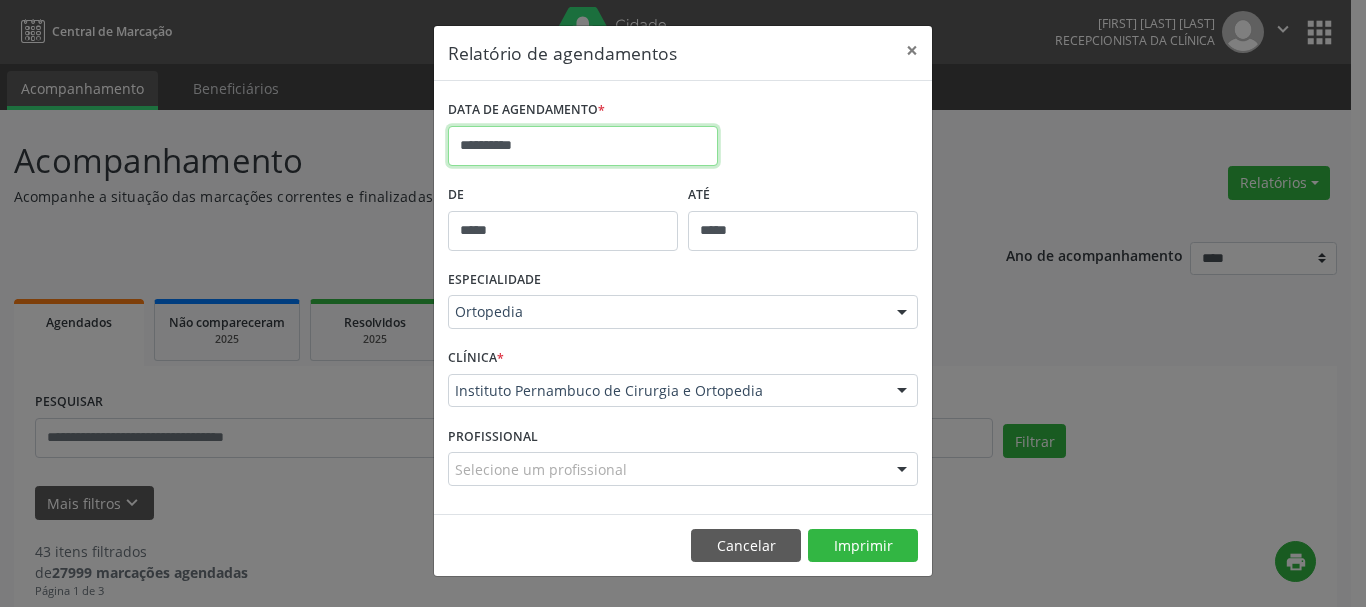 click on "**********" at bounding box center [583, 146] 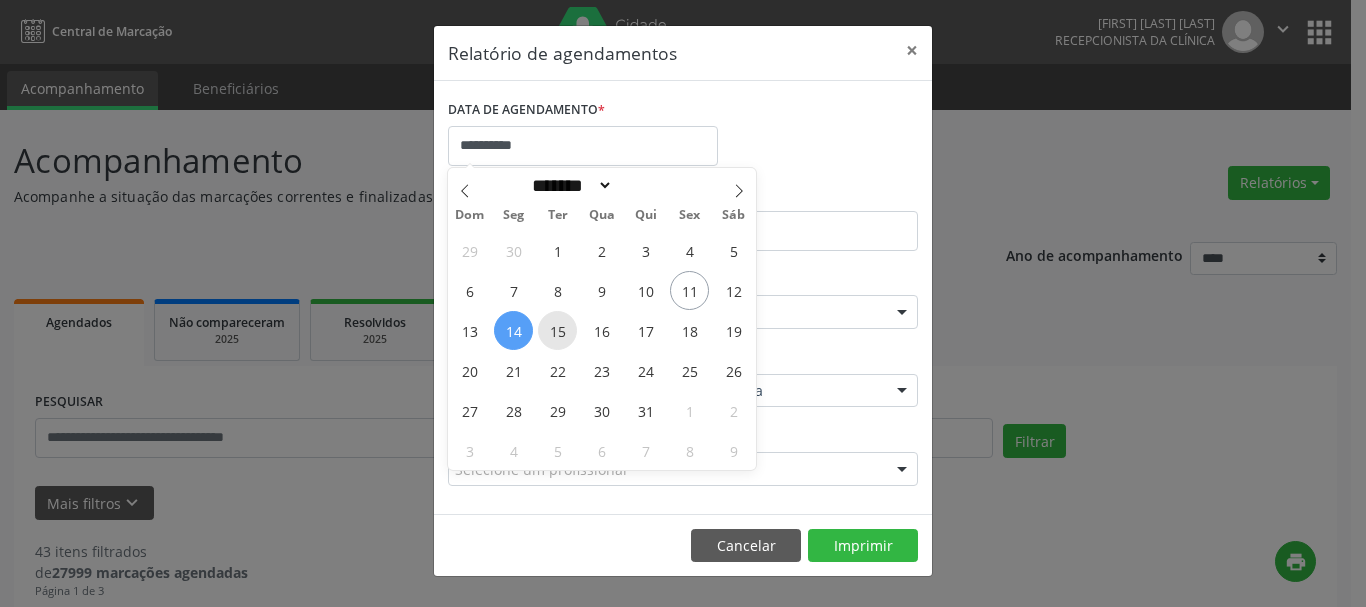click on "15" at bounding box center [557, 330] 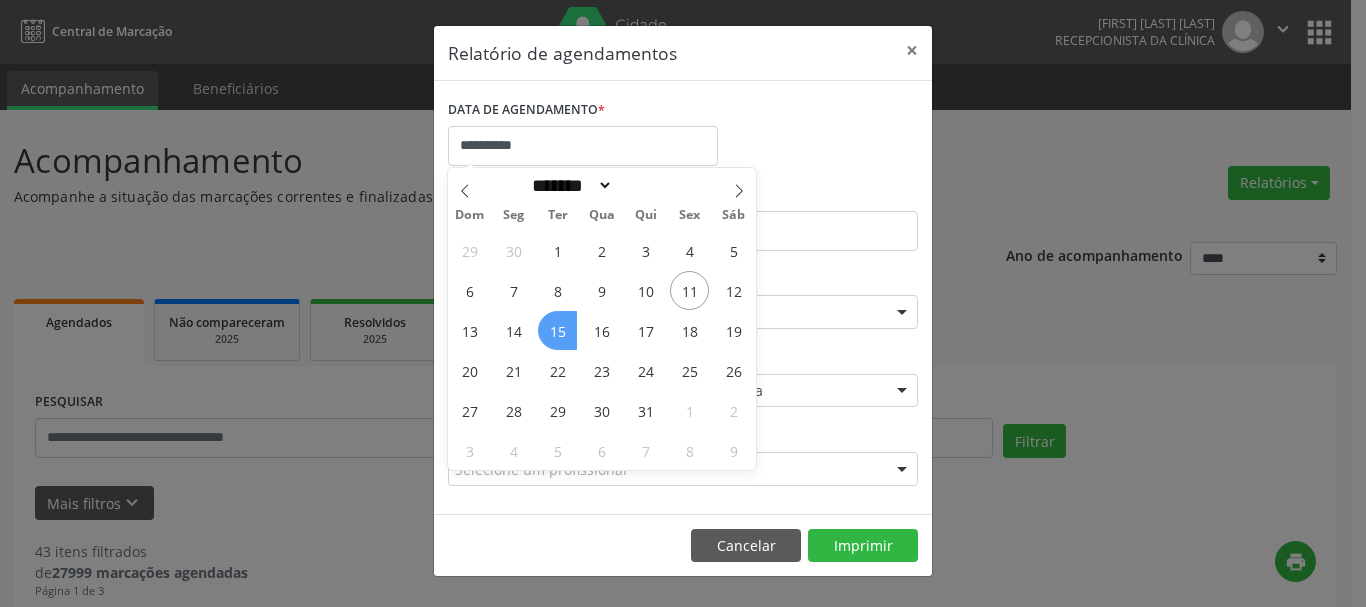 click on "15" at bounding box center (557, 330) 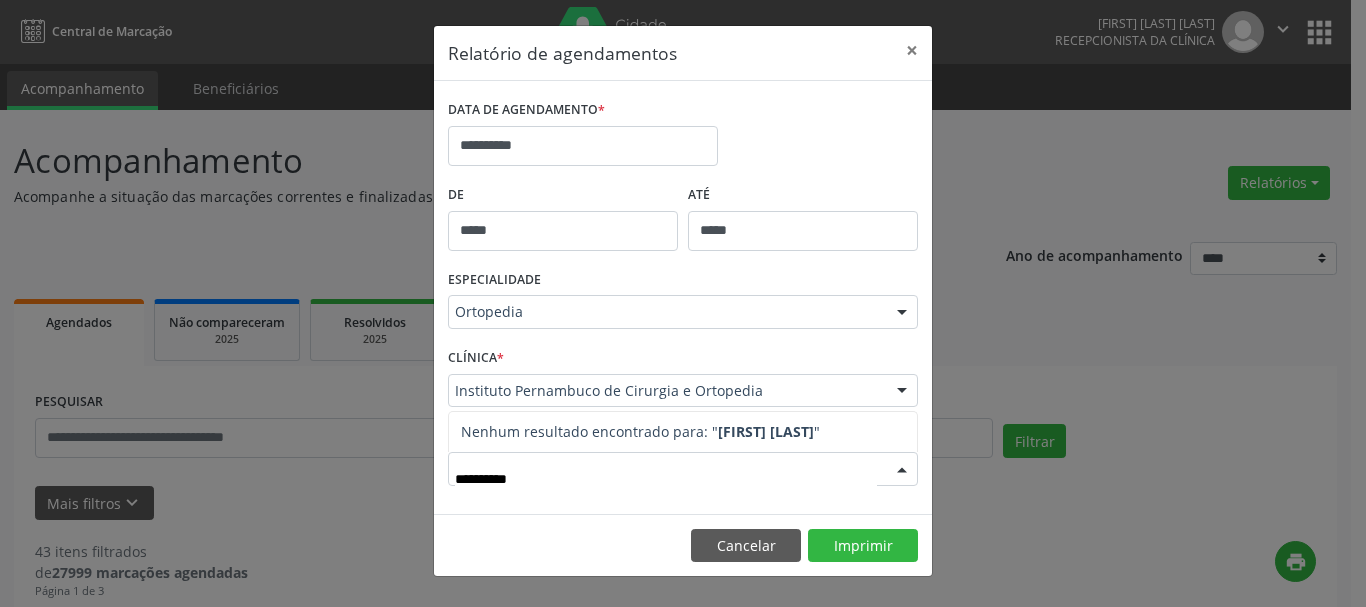 type on "**********" 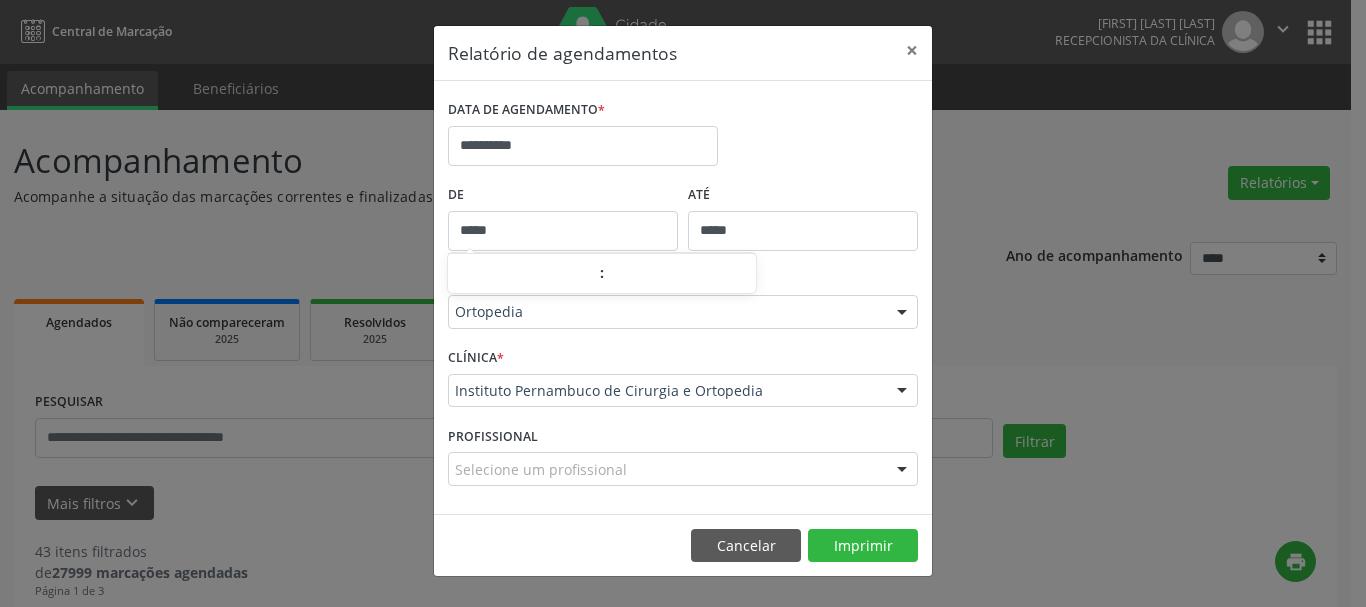 click on "*****" at bounding box center [563, 231] 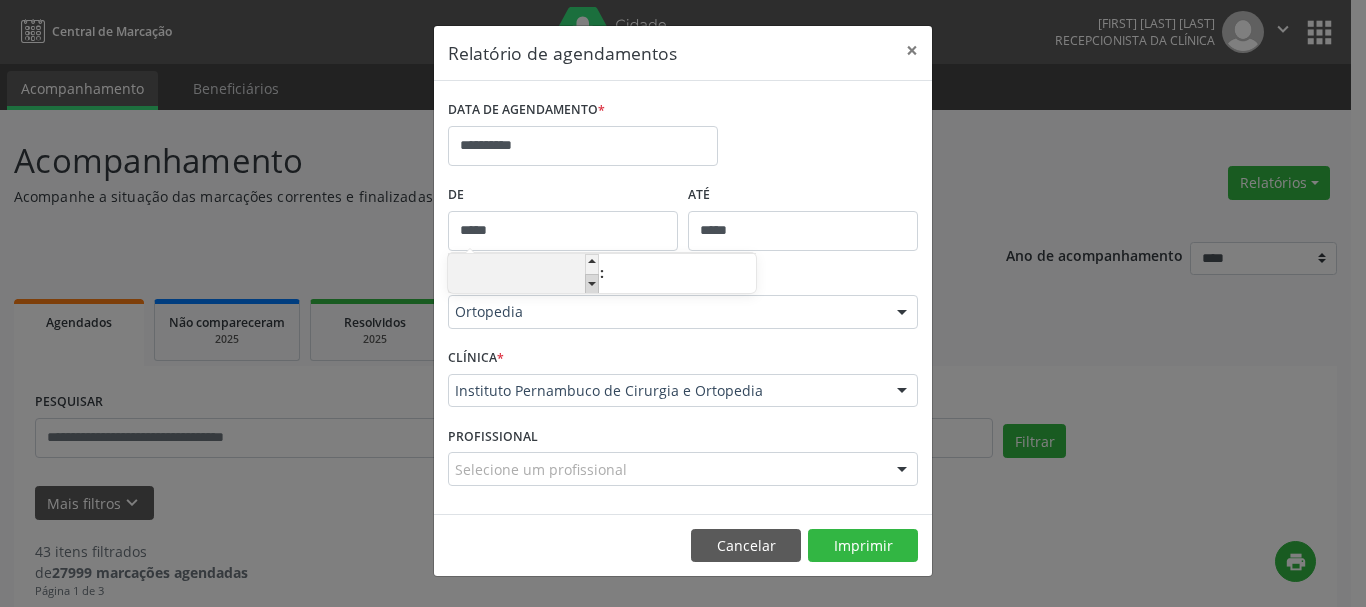click at bounding box center [592, 284] 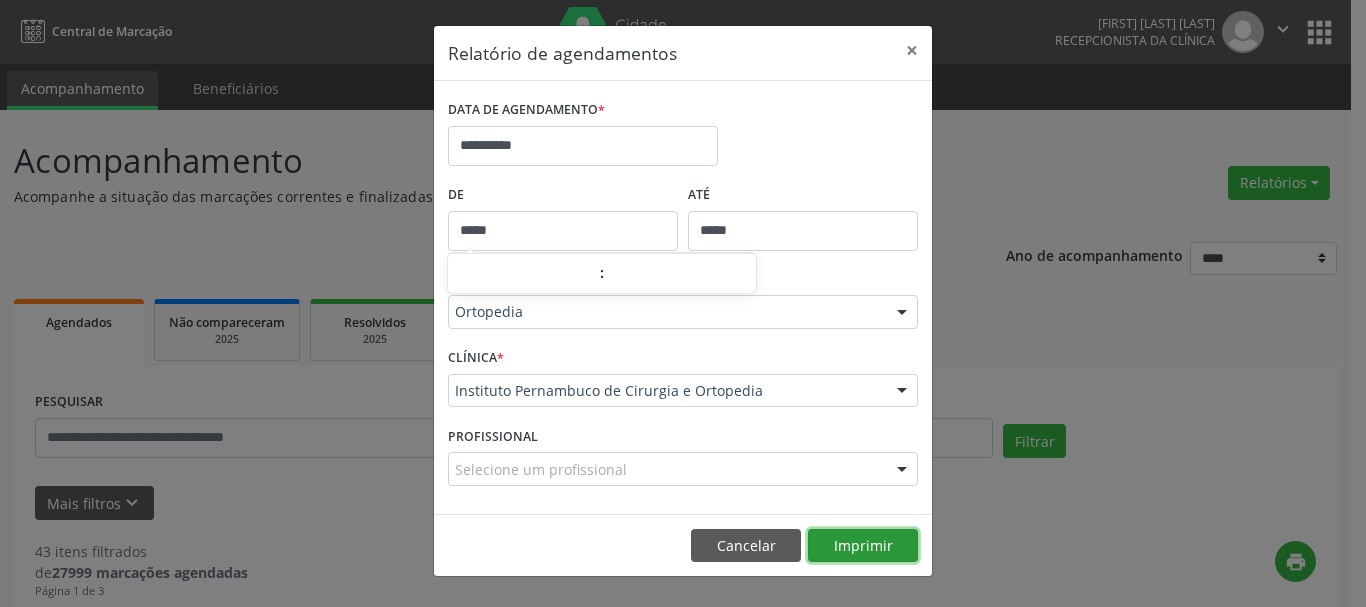 click on "Imprimir" at bounding box center (863, 546) 